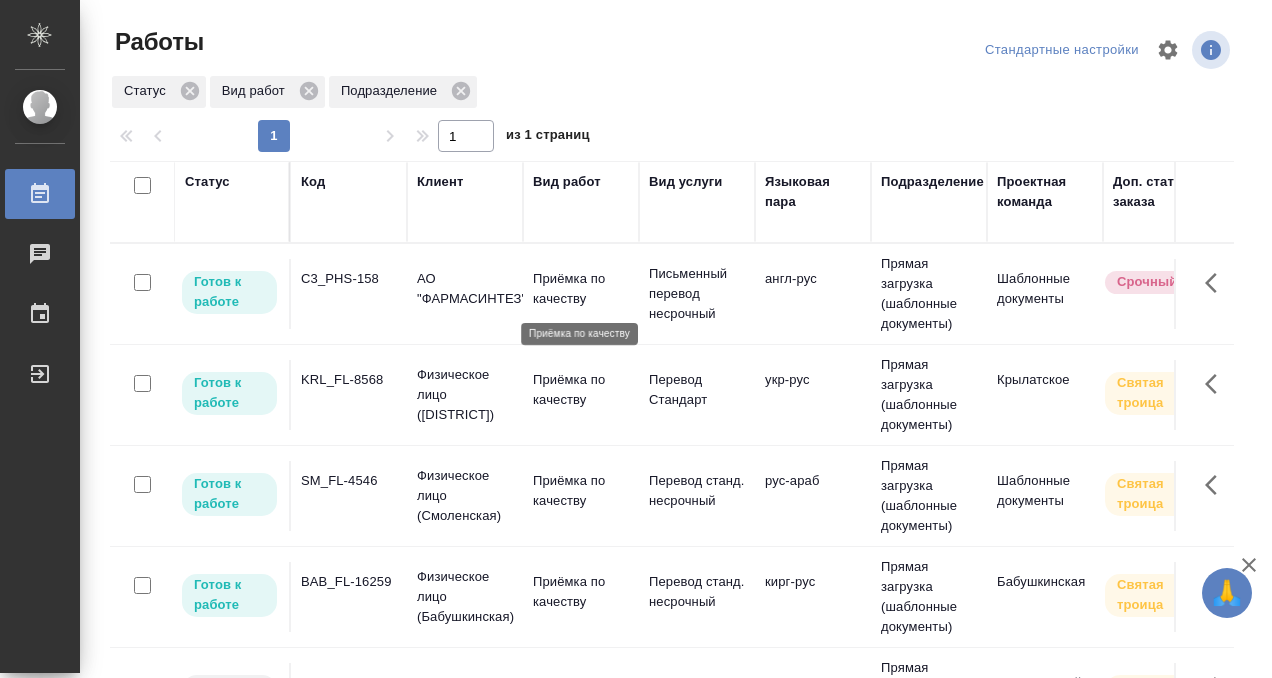 scroll, scrollTop: 0, scrollLeft: 0, axis: both 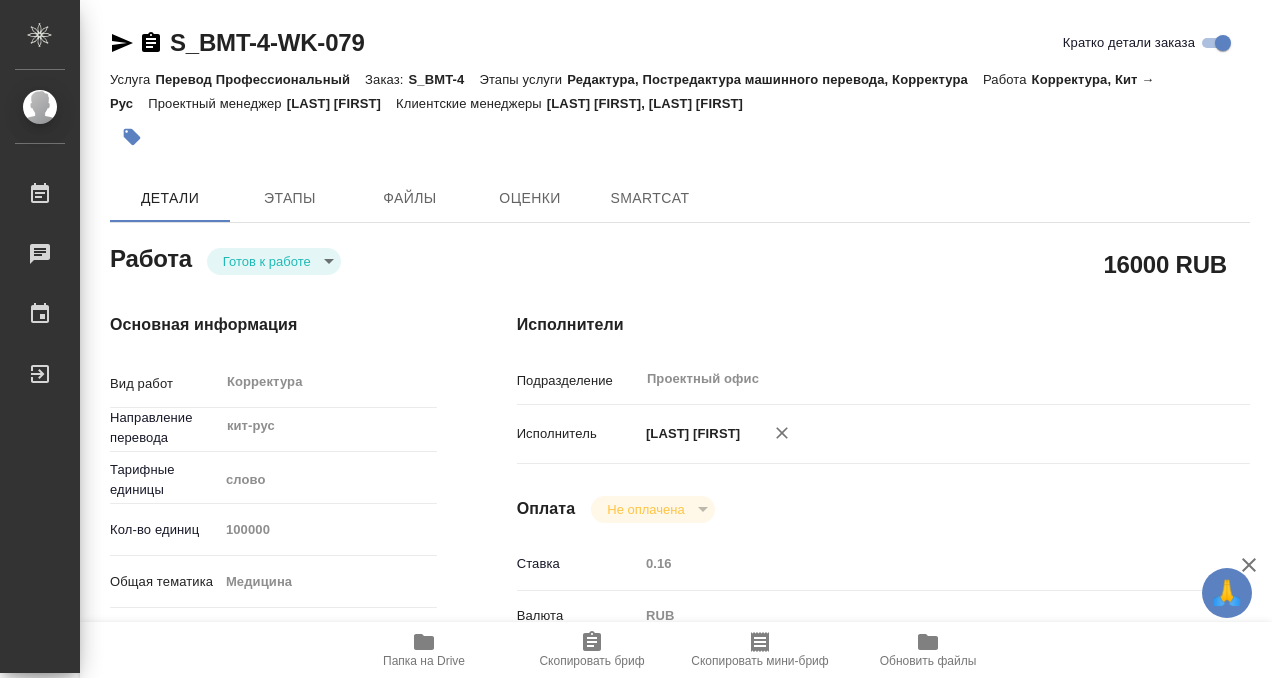 type on "x" 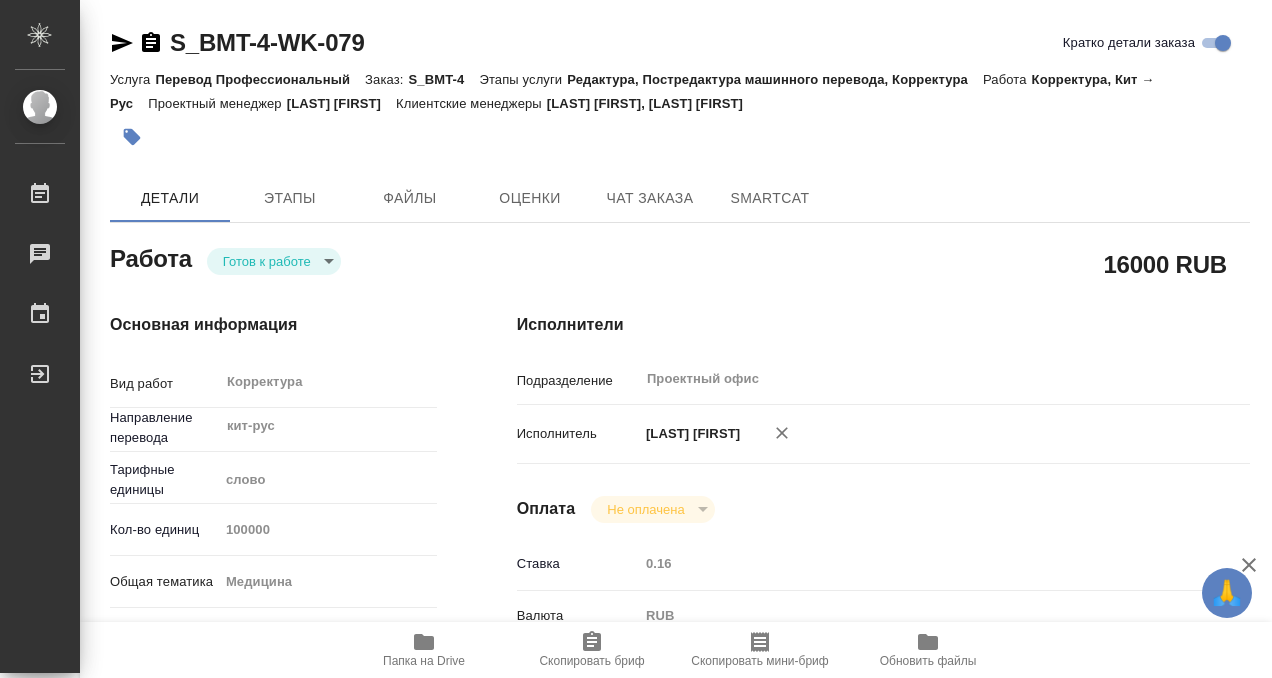 type on "x" 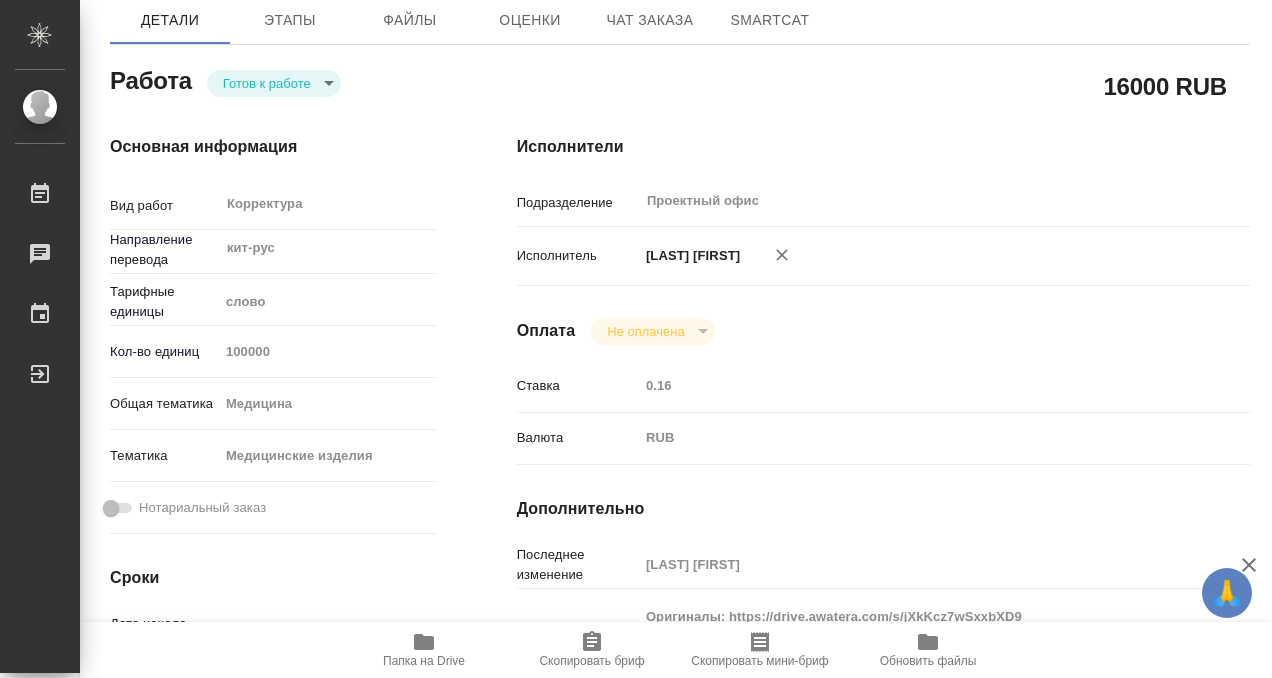 scroll, scrollTop: 449, scrollLeft: 0, axis: vertical 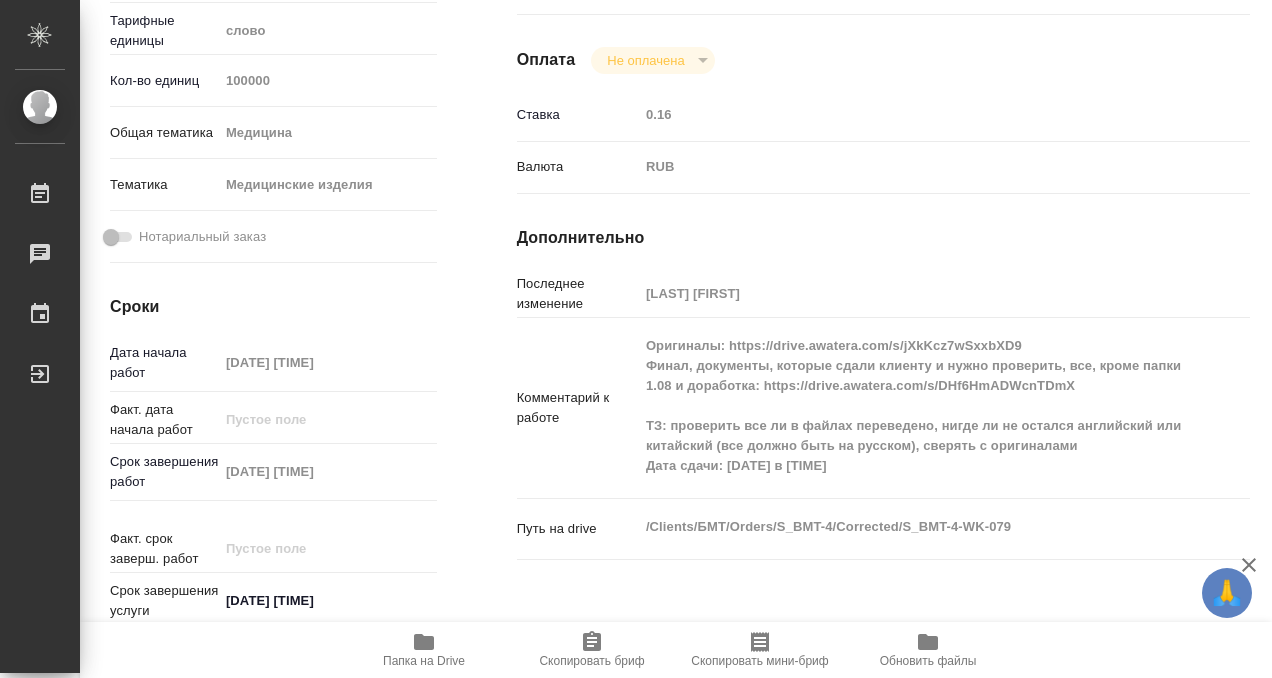 type on "x" 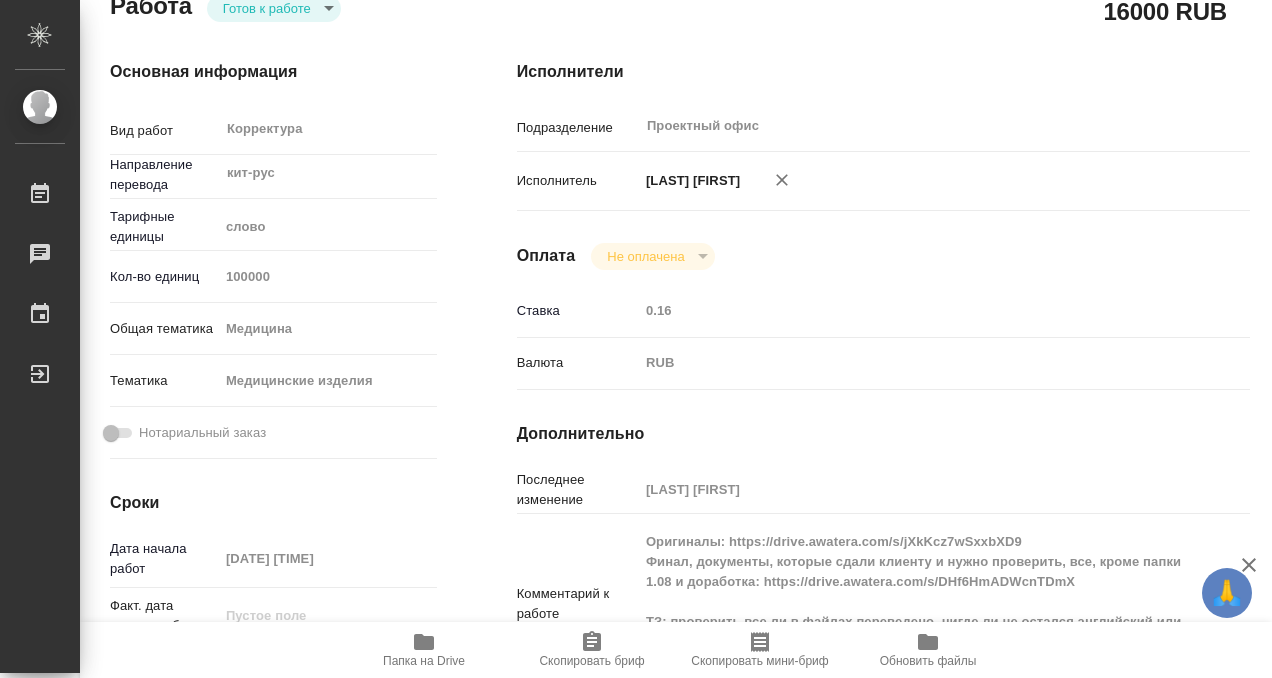 scroll, scrollTop: 0, scrollLeft: 0, axis: both 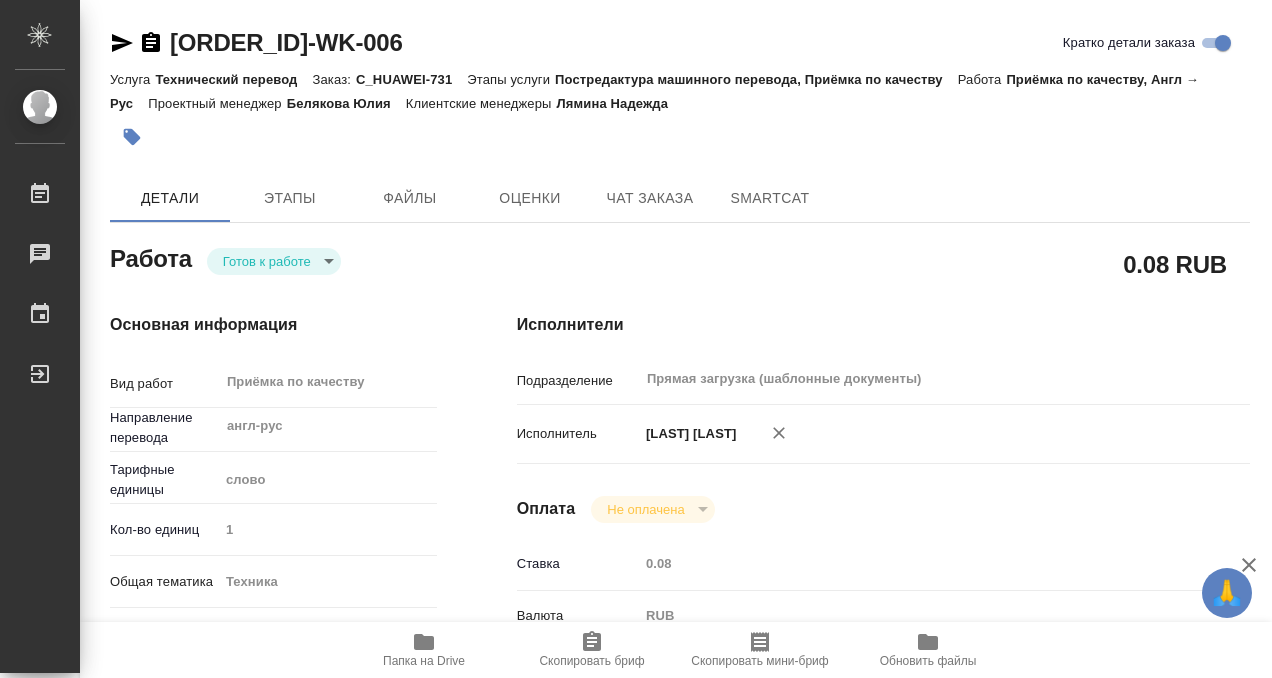 type on "x" 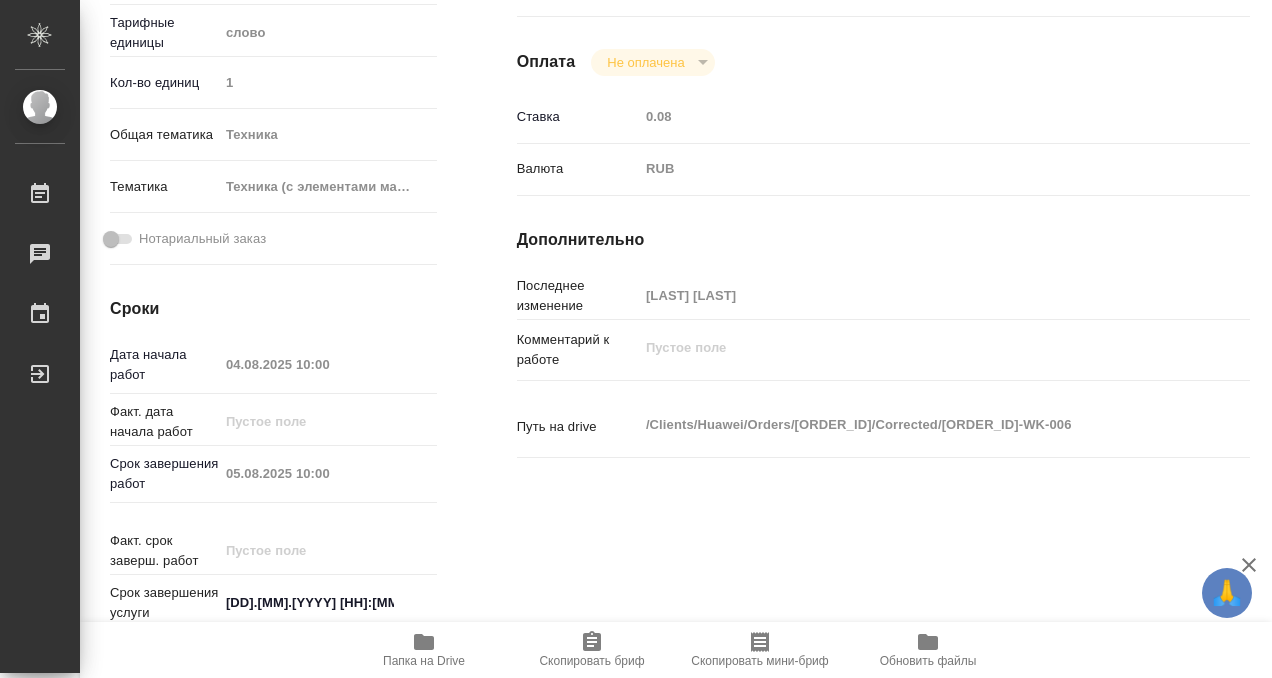type on "x" 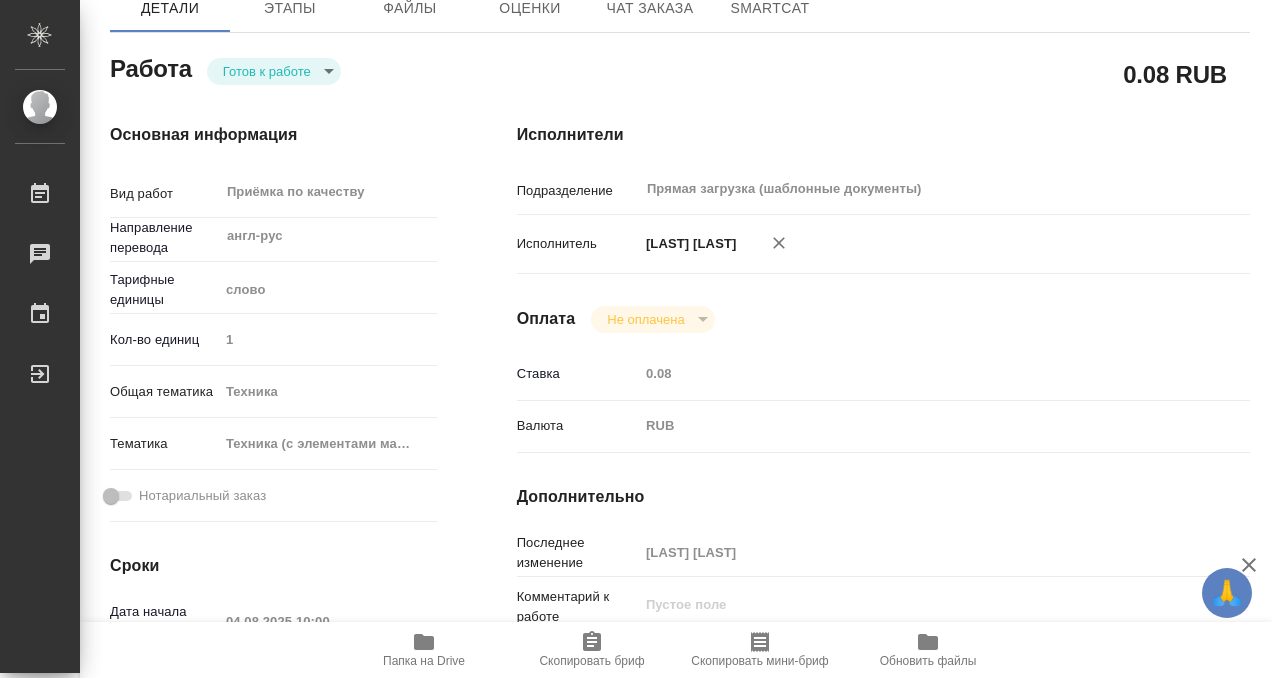 scroll, scrollTop: 0, scrollLeft: 0, axis: both 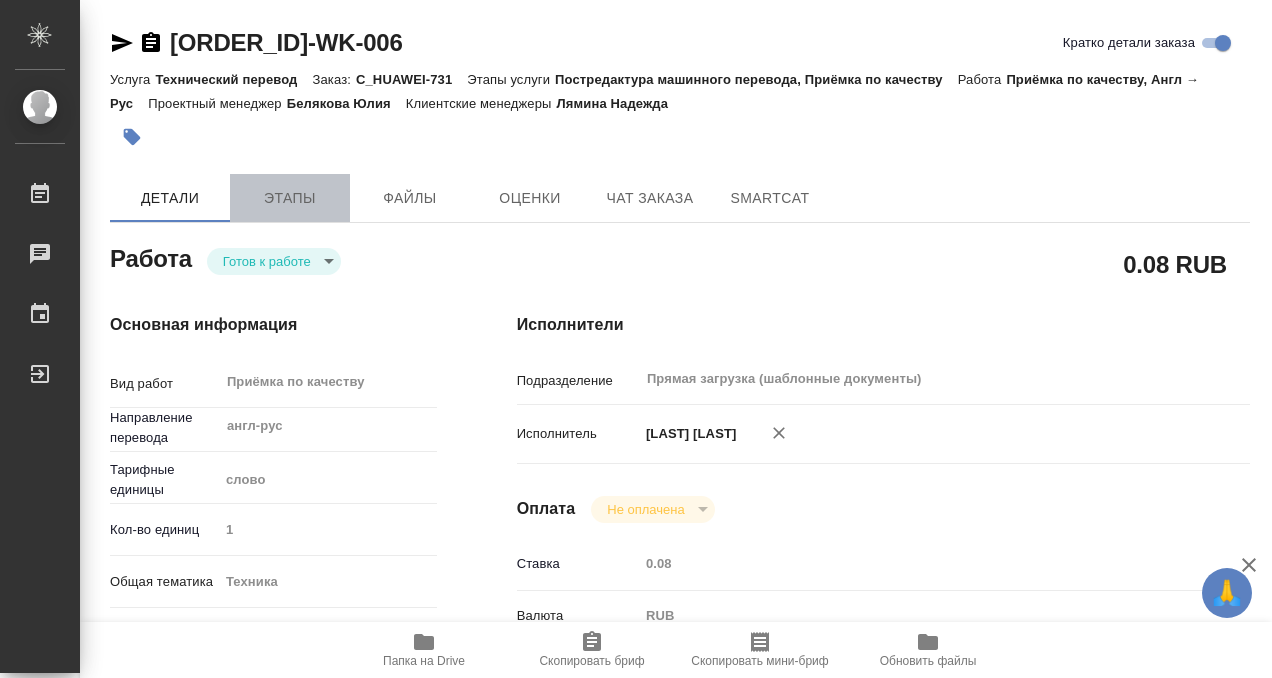 click on "Этапы" at bounding box center (290, 198) 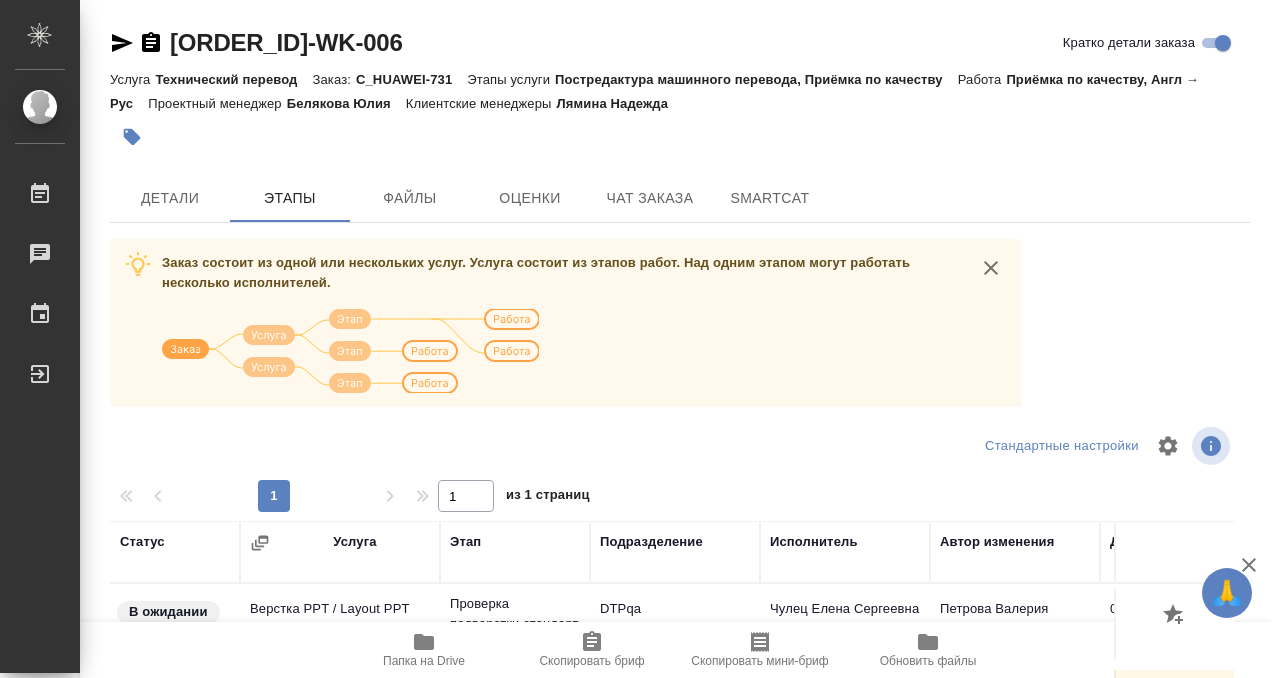 scroll, scrollTop: 344, scrollLeft: 0, axis: vertical 